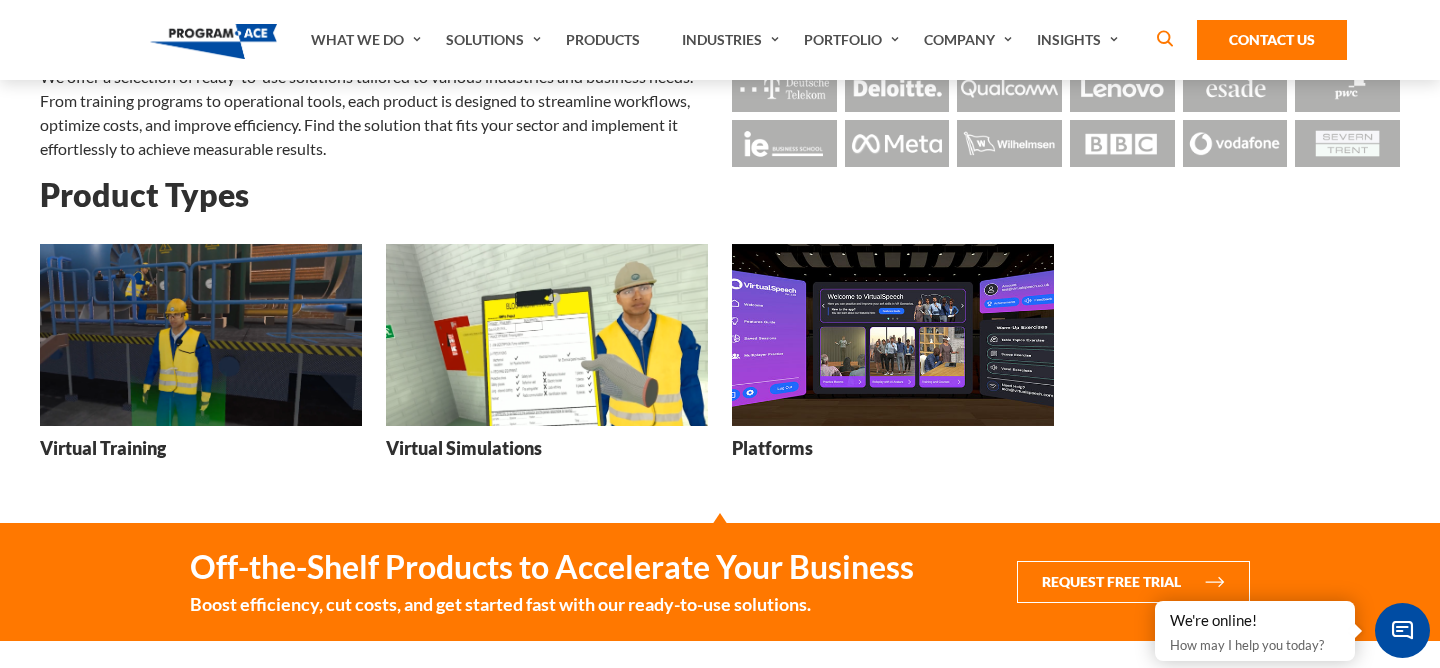 scroll, scrollTop: 212, scrollLeft: 0, axis: vertical 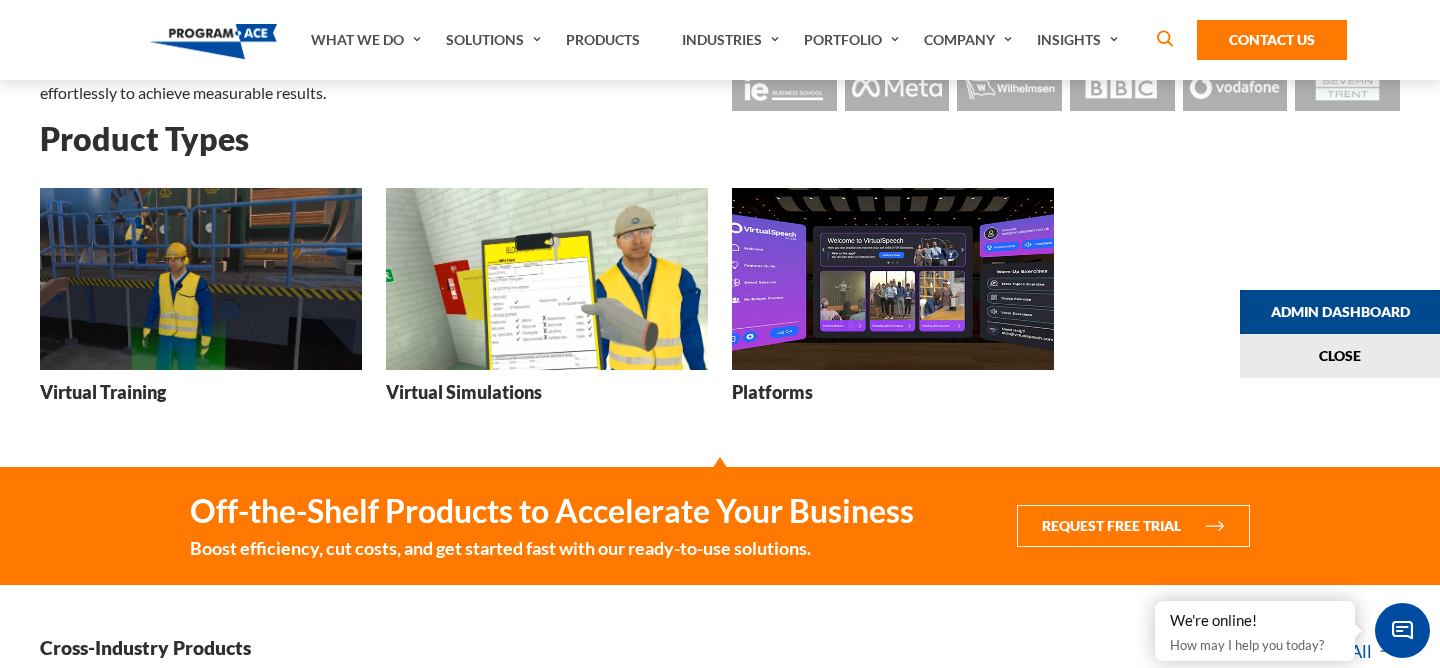 click on "Admin Dashboard" at bounding box center [1340, 312] 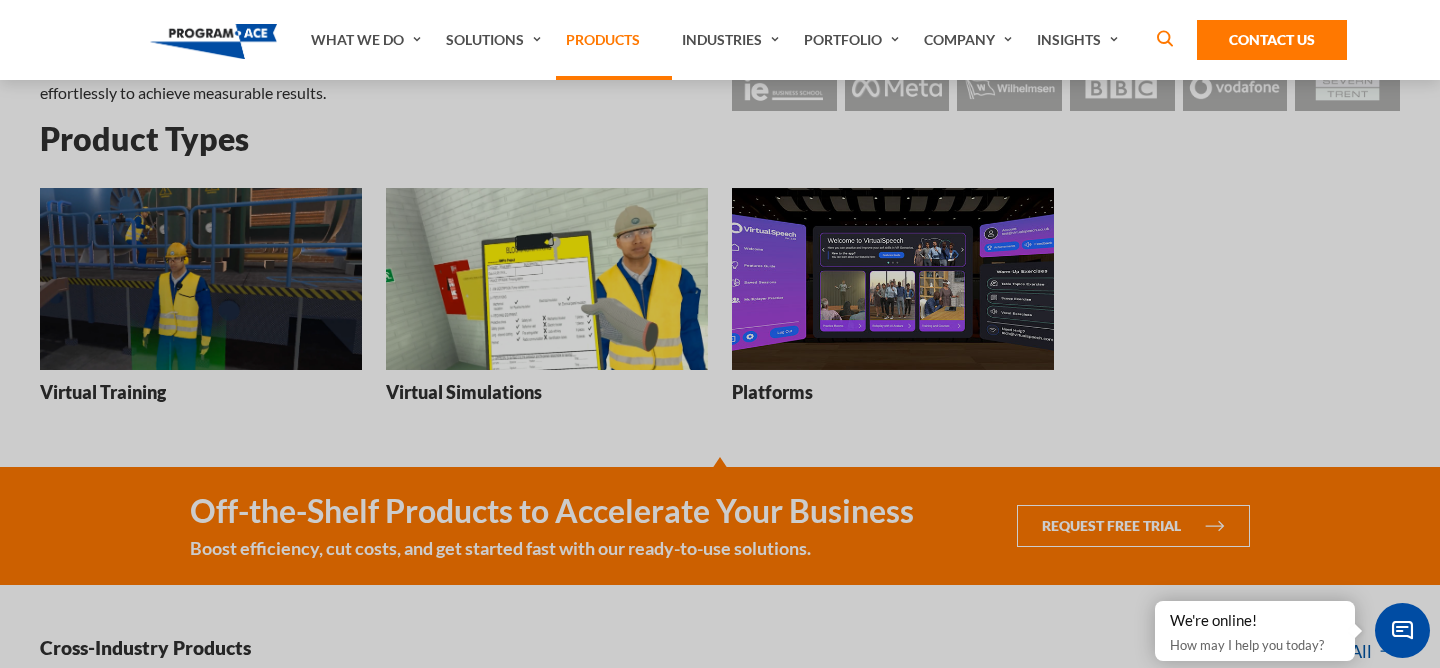 click on "Products" at bounding box center (614, 40) 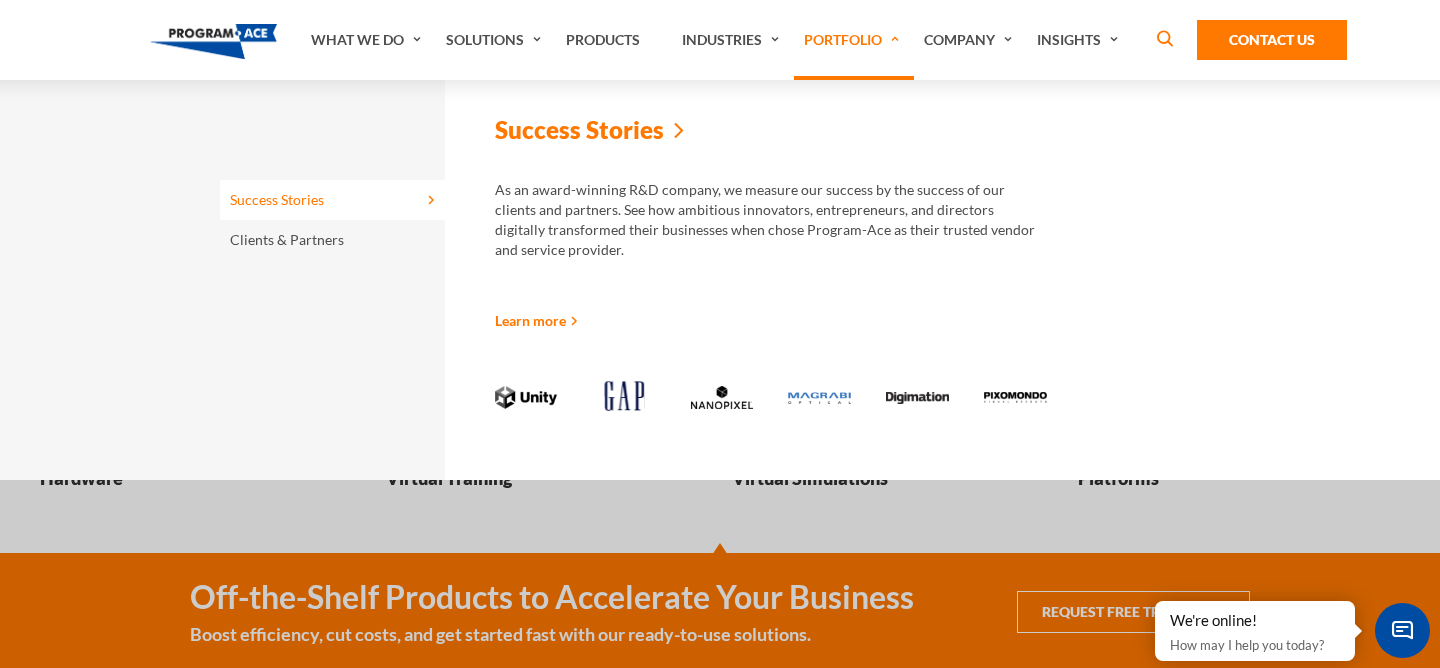 scroll, scrollTop: 163, scrollLeft: 0, axis: vertical 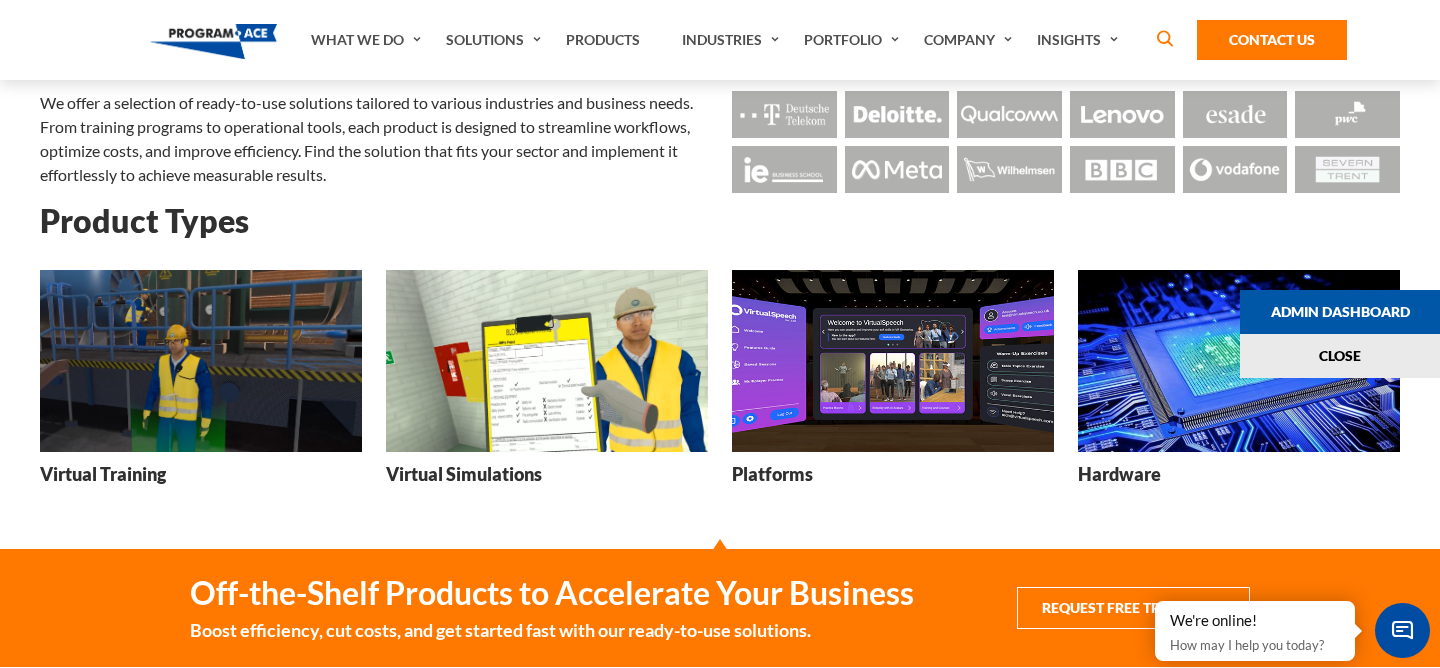 click at bounding box center (1239, 360) 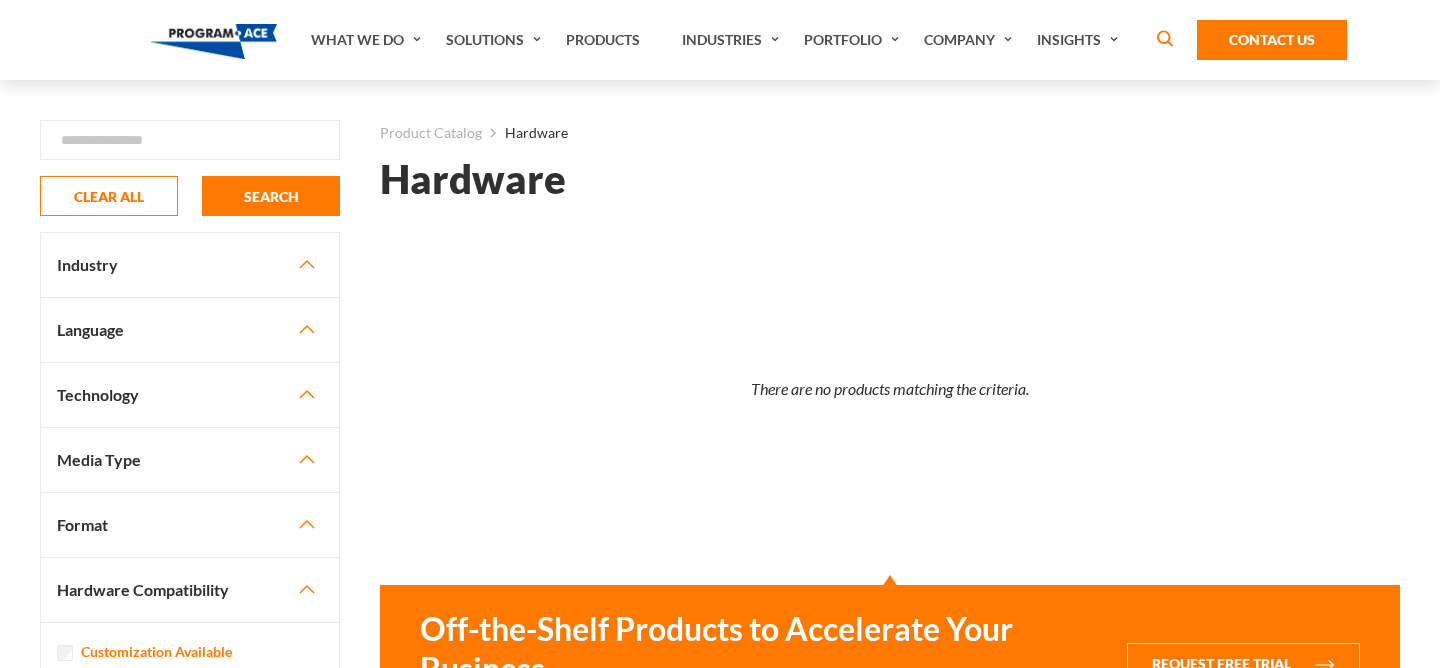 scroll, scrollTop: 0, scrollLeft: 0, axis: both 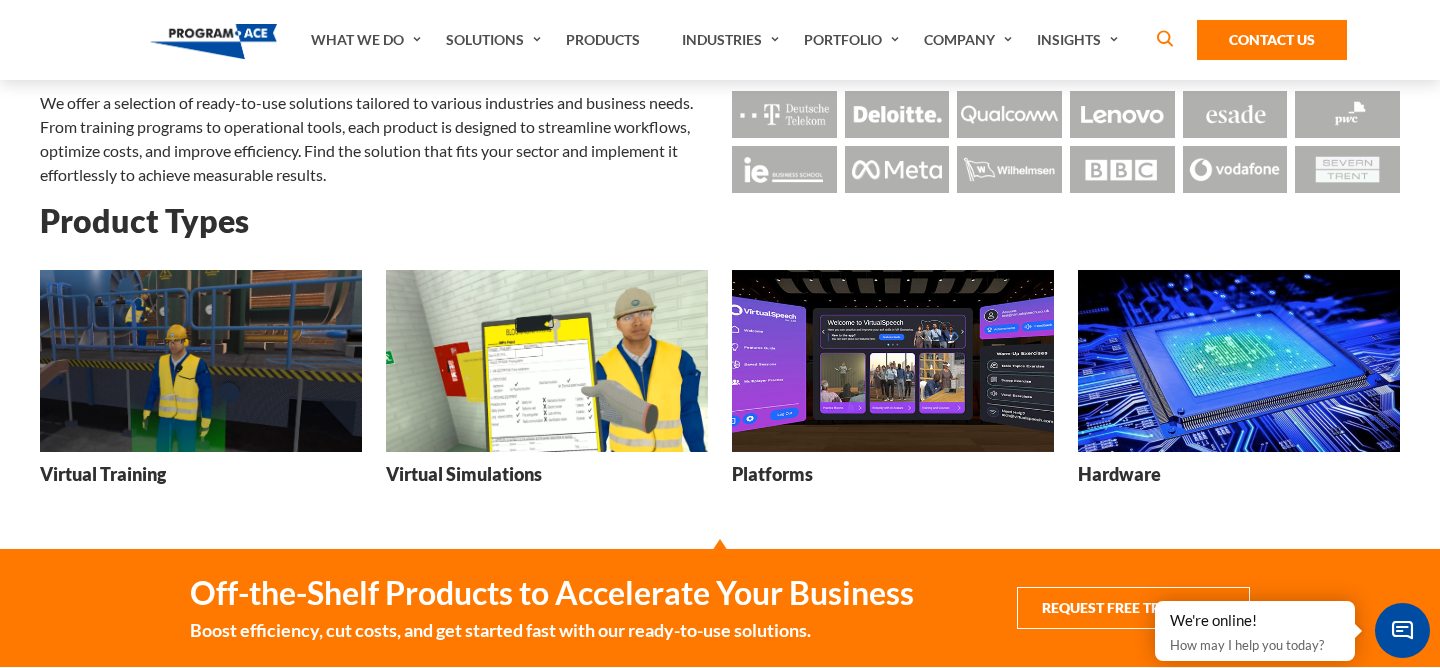click at bounding box center (1239, 360) 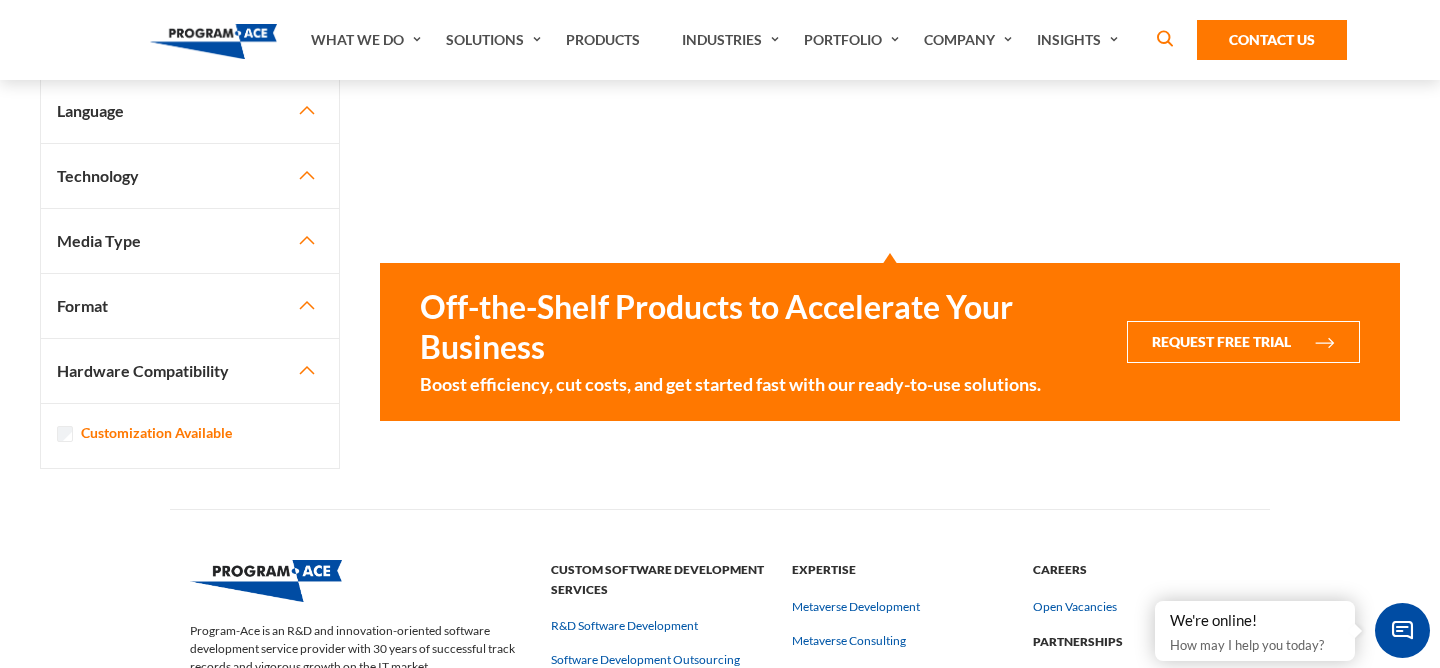 scroll, scrollTop: 0, scrollLeft: 0, axis: both 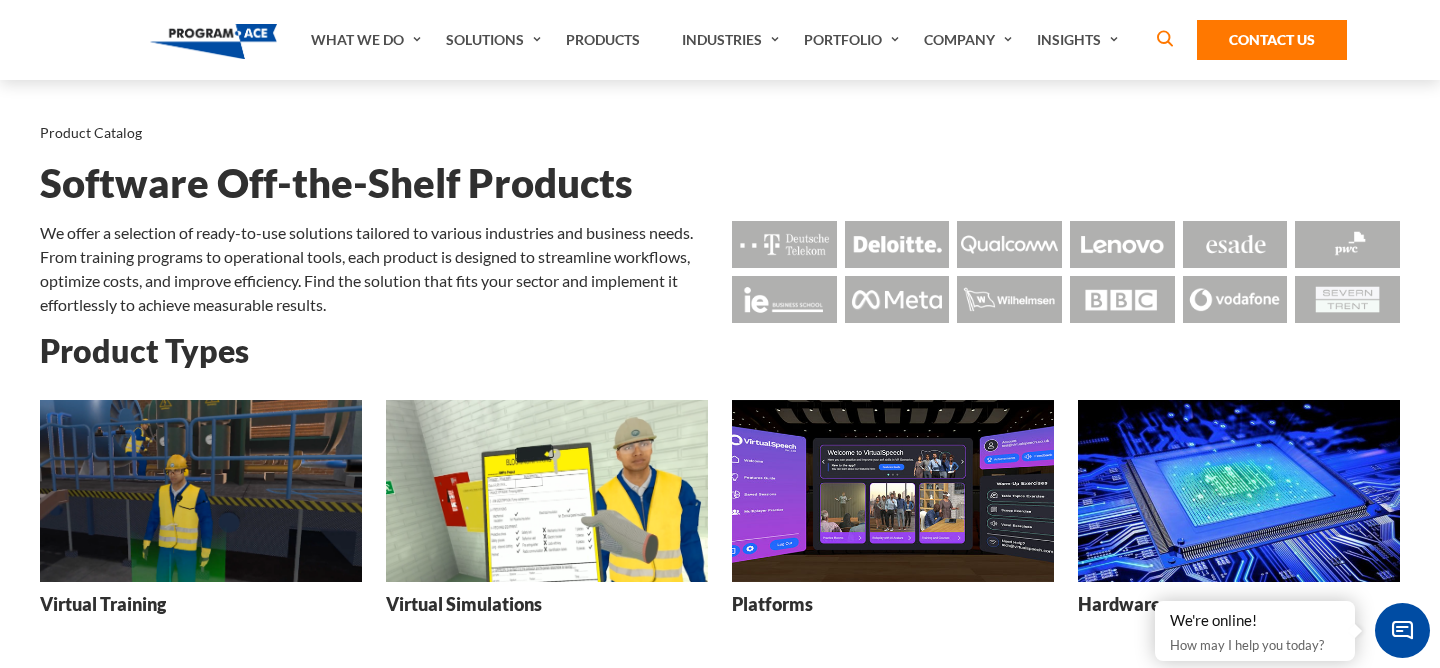 click at bounding box center [201, 490] 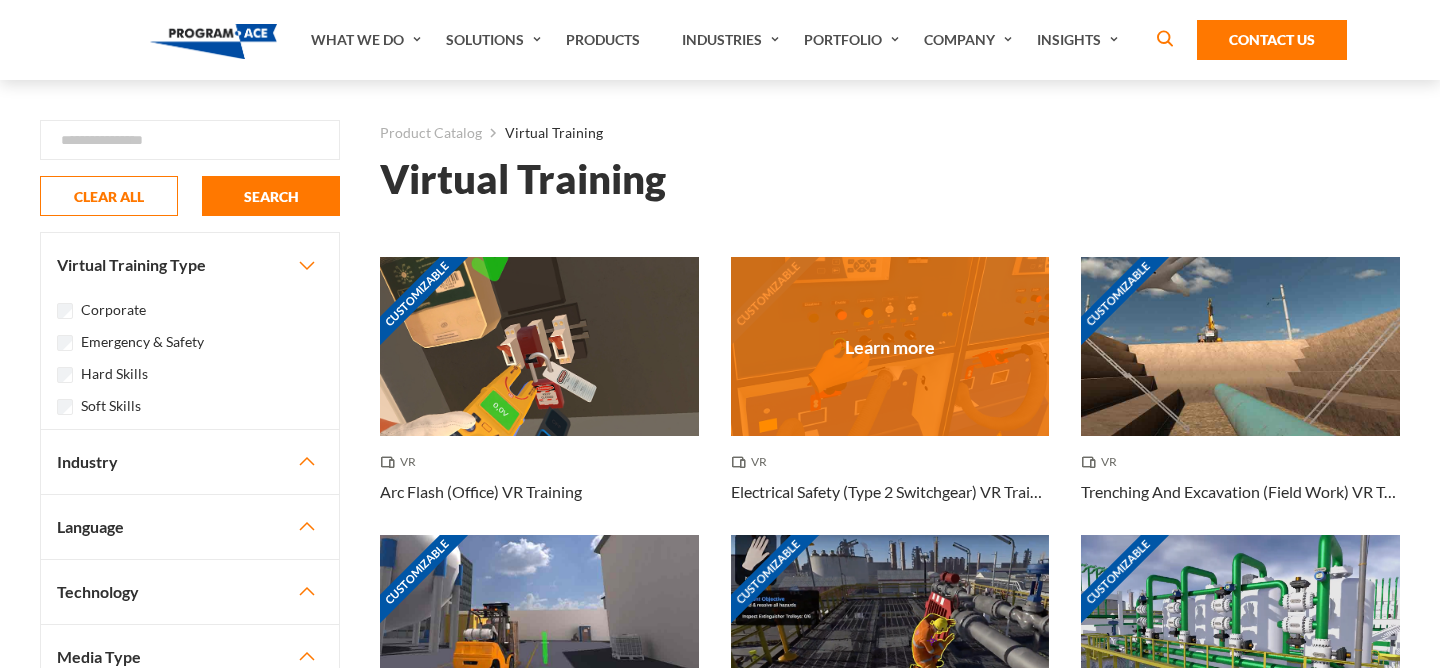 scroll, scrollTop: 0, scrollLeft: 0, axis: both 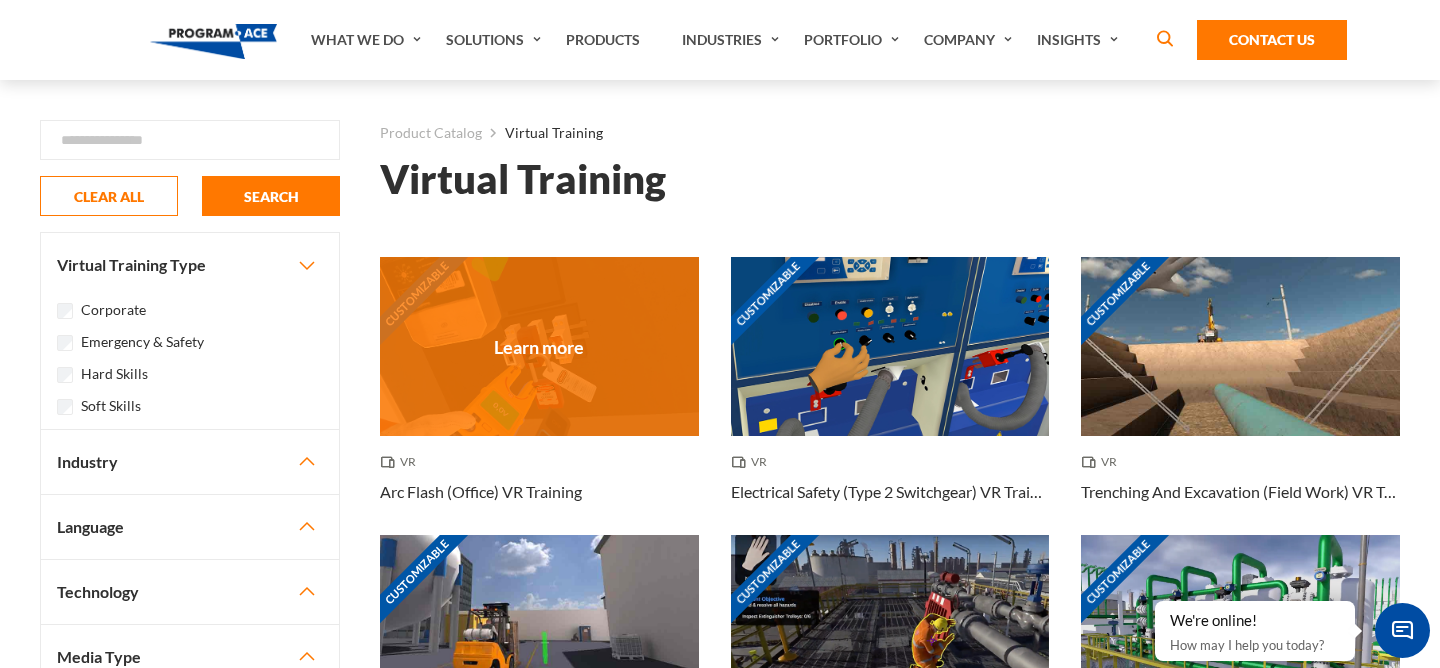 click on "Customizable" at bounding box center (539, 346) 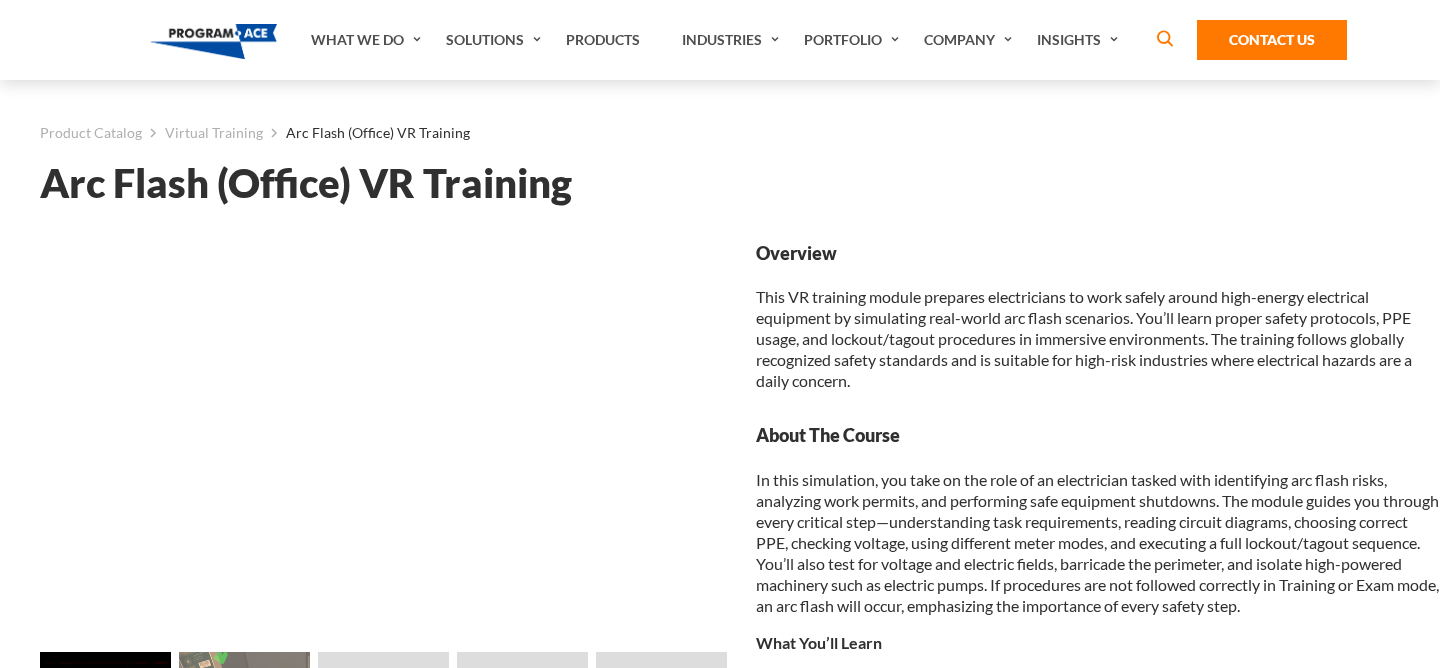 scroll, scrollTop: 0, scrollLeft: 0, axis: both 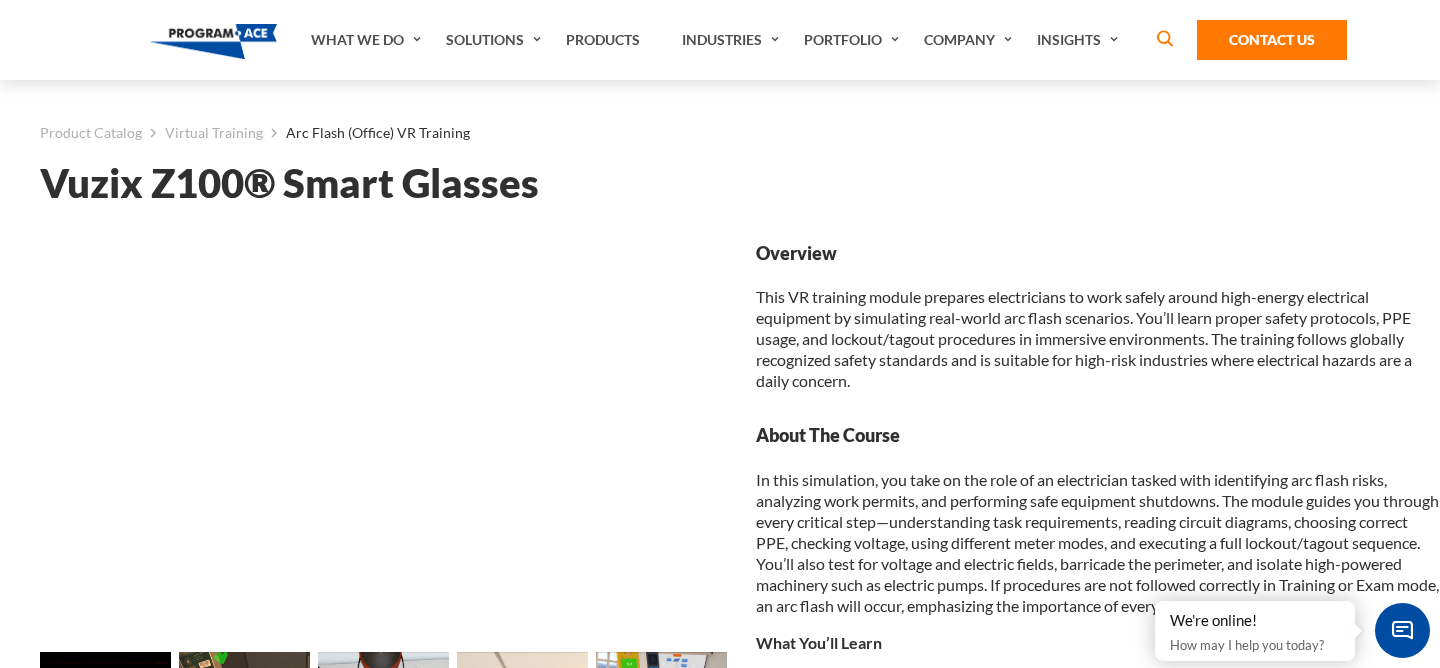click on "Arc Flash (Office) VR Training" at bounding box center (366, 133) 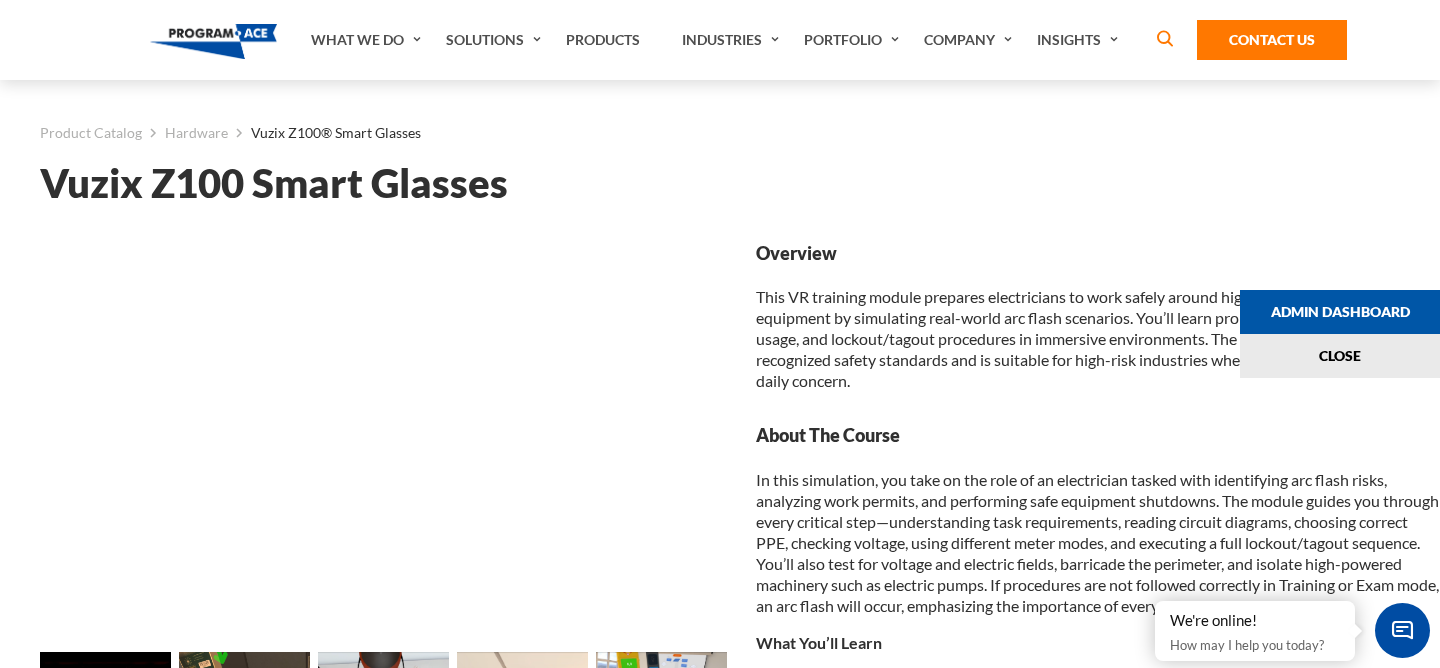 click on "Vuzix Z100® Smart Glasses" at bounding box center [324, 133] 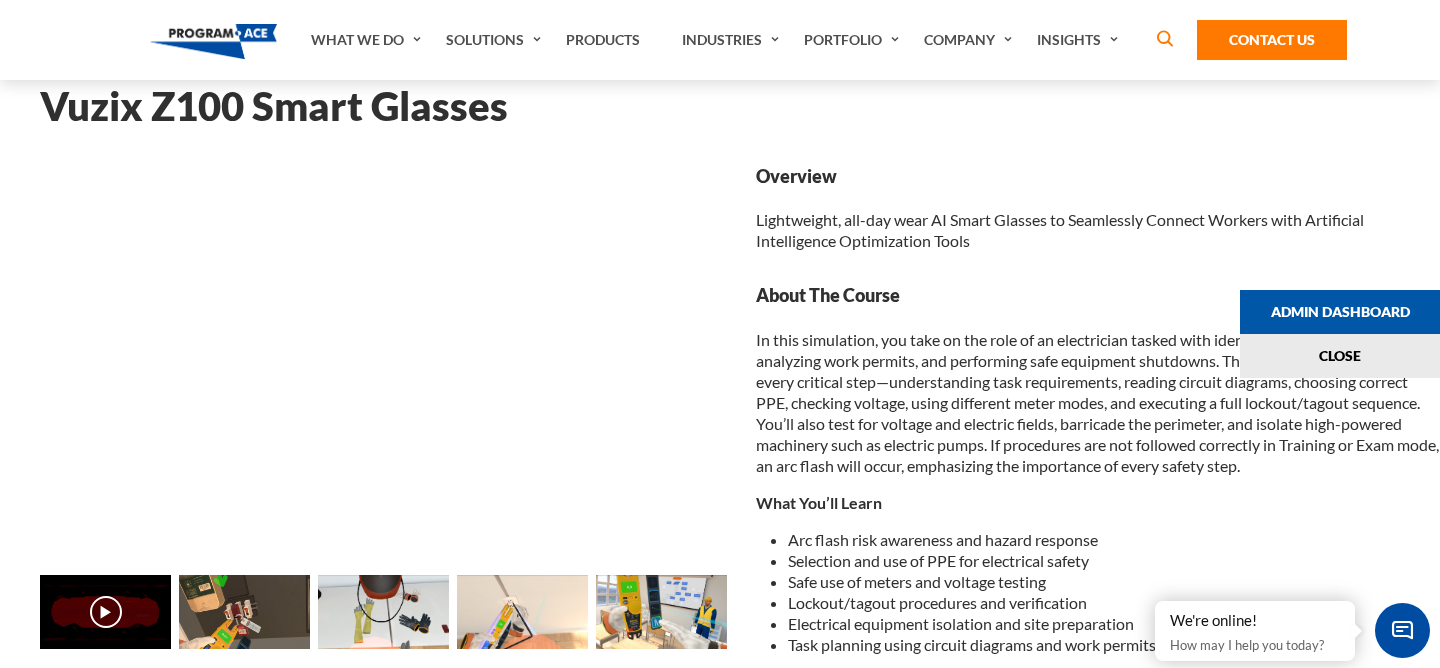 scroll, scrollTop: 99, scrollLeft: 0, axis: vertical 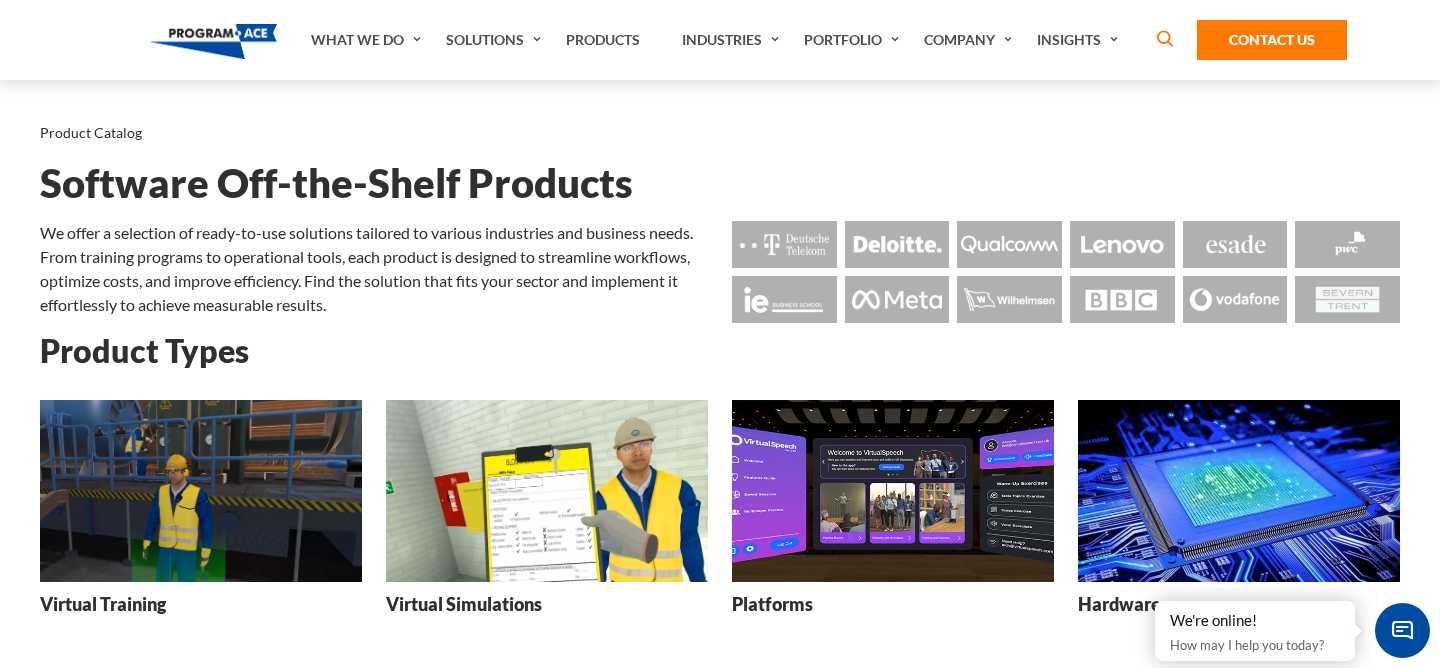 click at bounding box center (1239, 490) 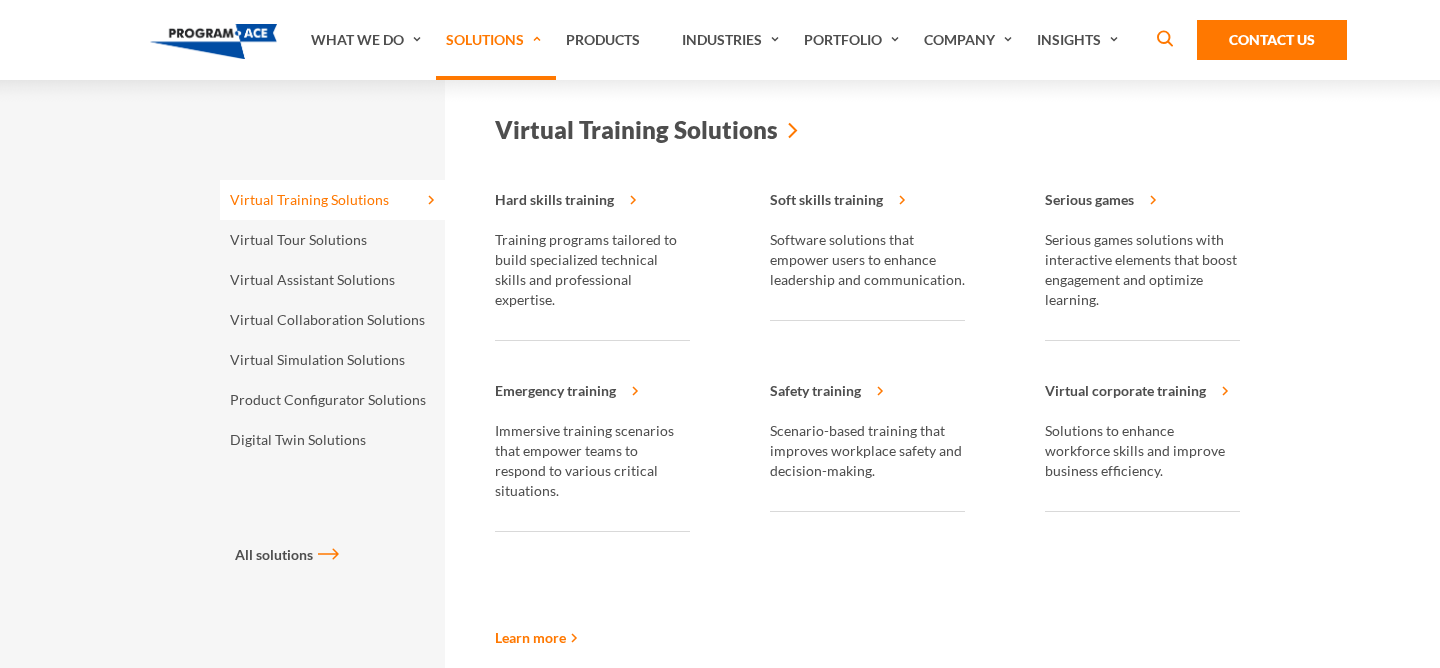 scroll, scrollTop: 0, scrollLeft: 0, axis: both 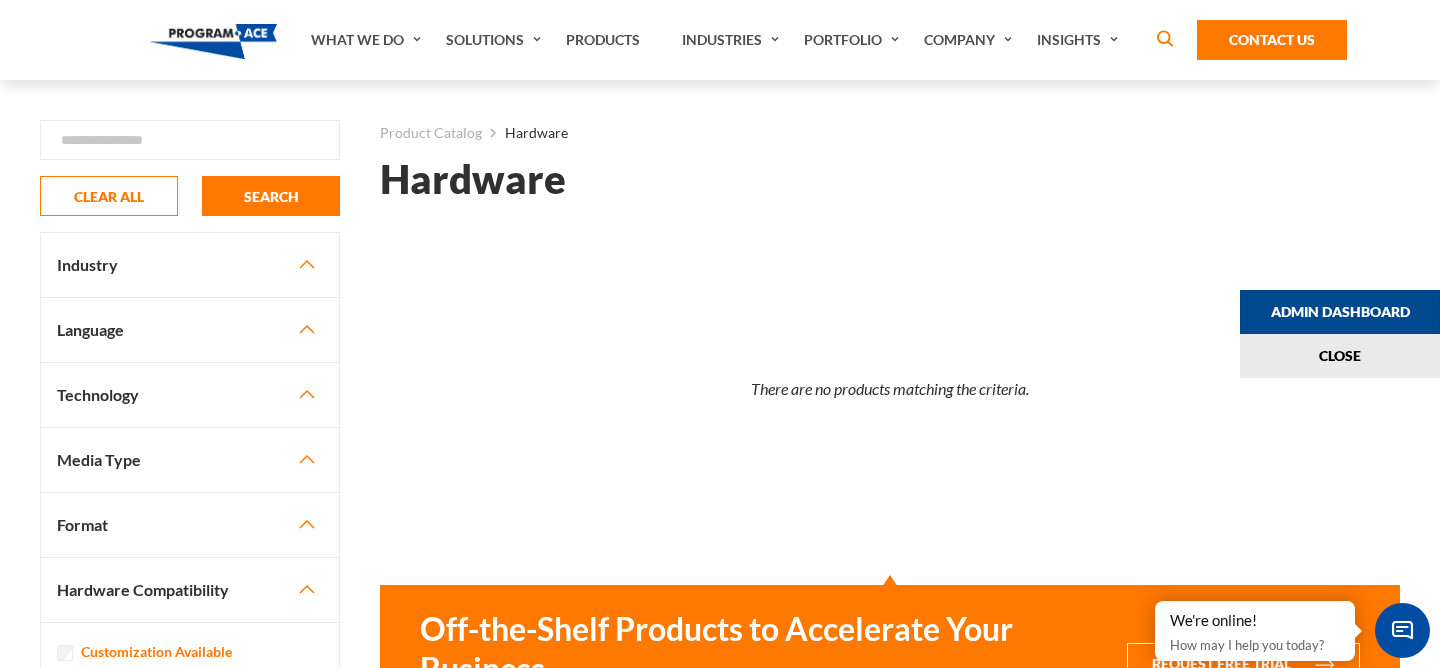 click on "Admin Dashboard" at bounding box center [1340, 312] 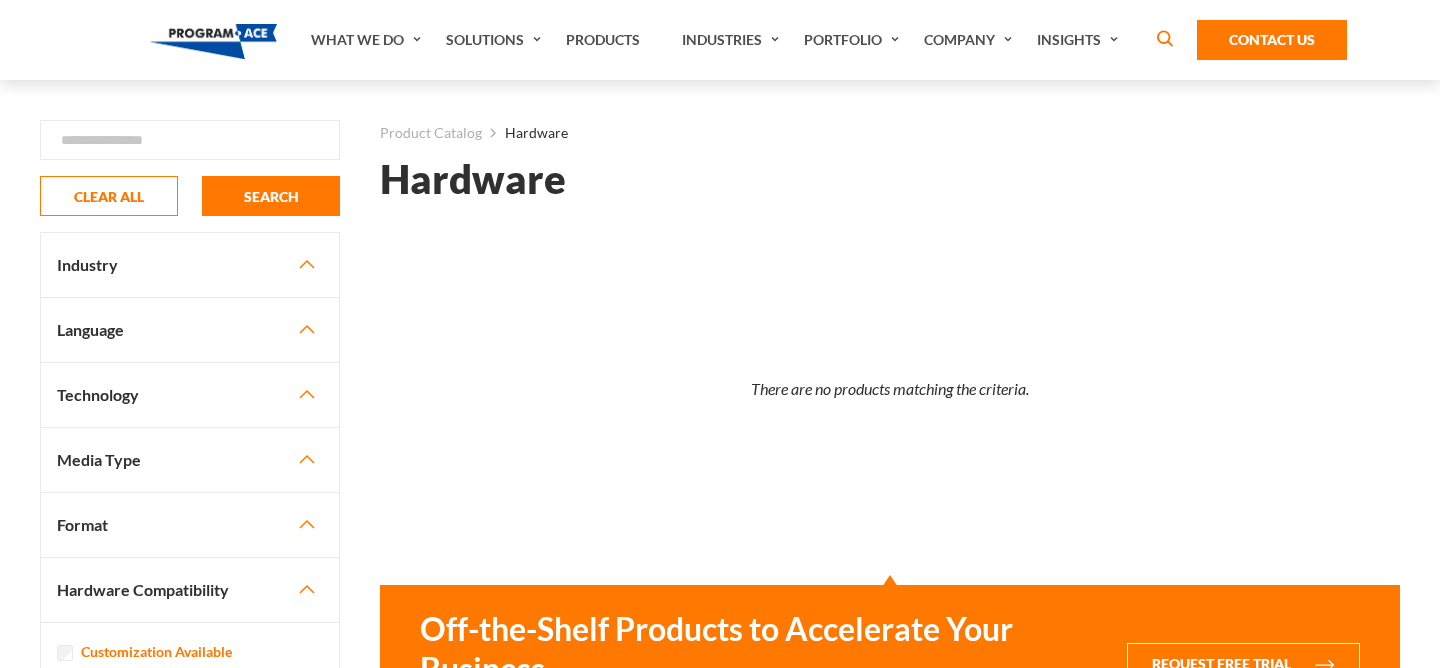 scroll, scrollTop: 0, scrollLeft: 0, axis: both 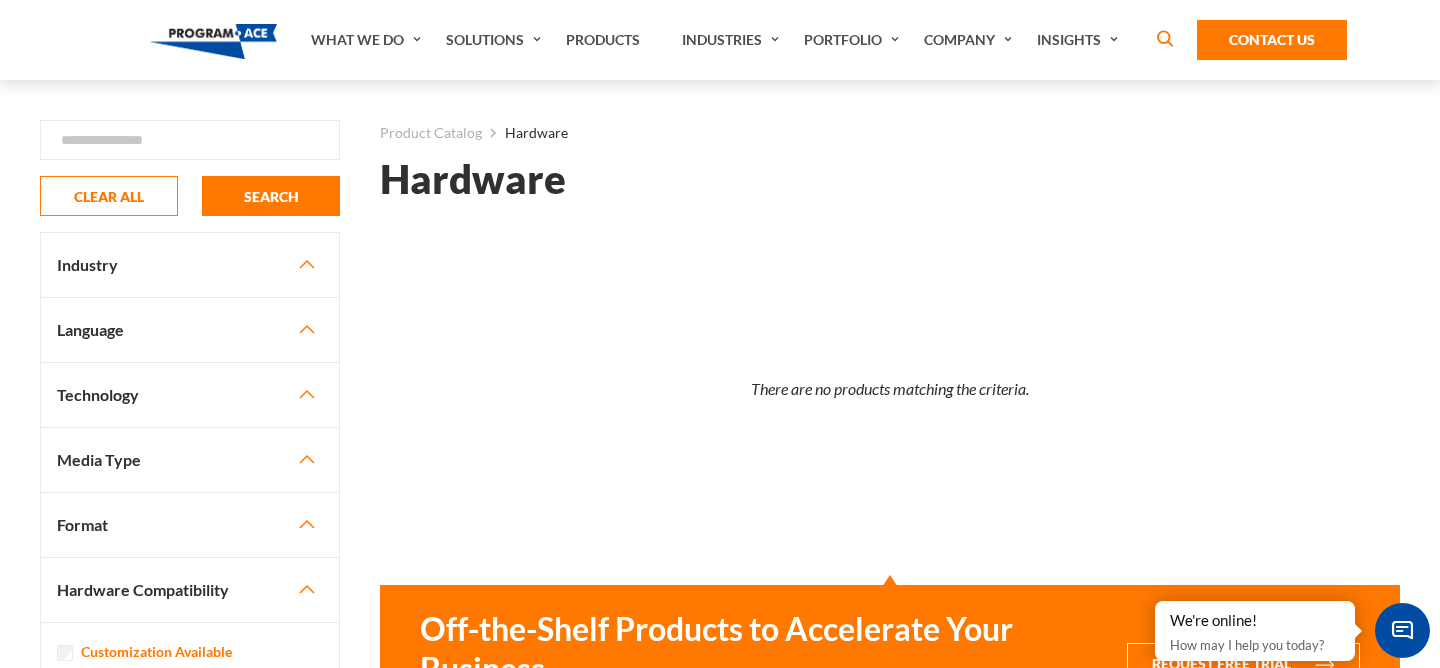 click on "Media Type" at bounding box center [190, 265] 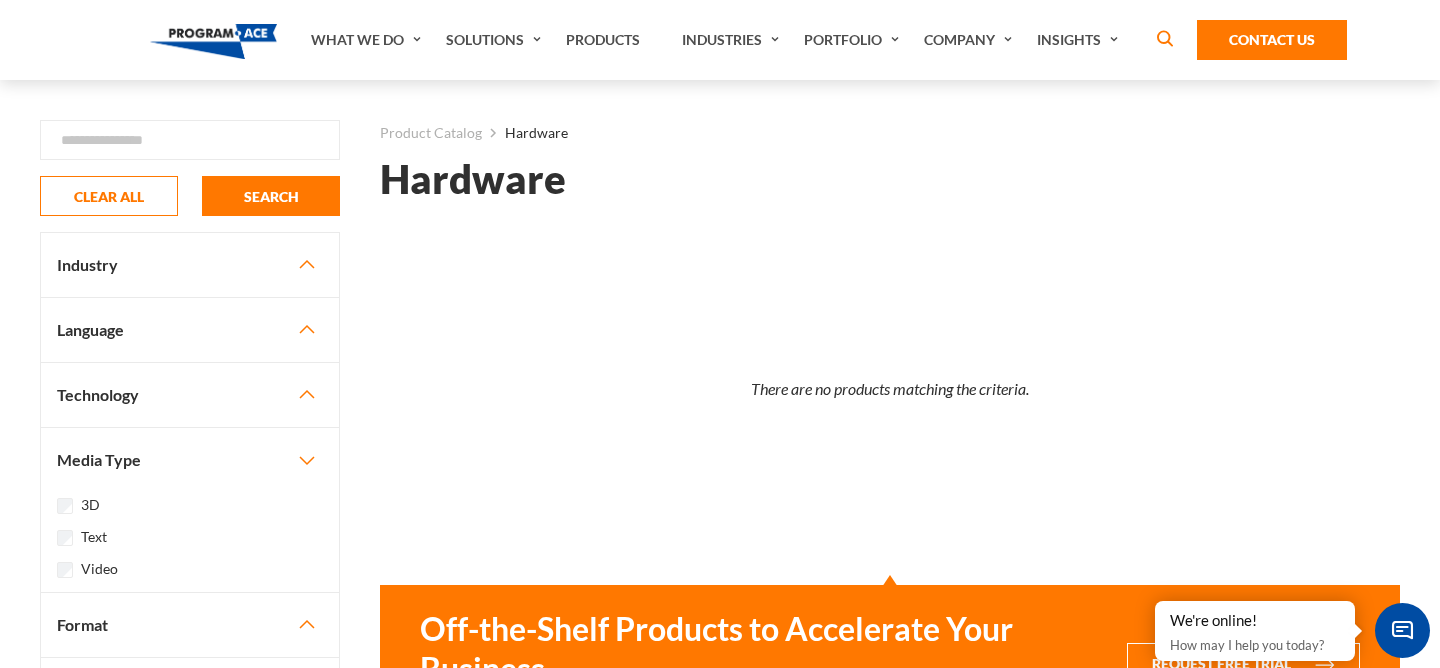 click on "Media Type" at bounding box center (190, 265) 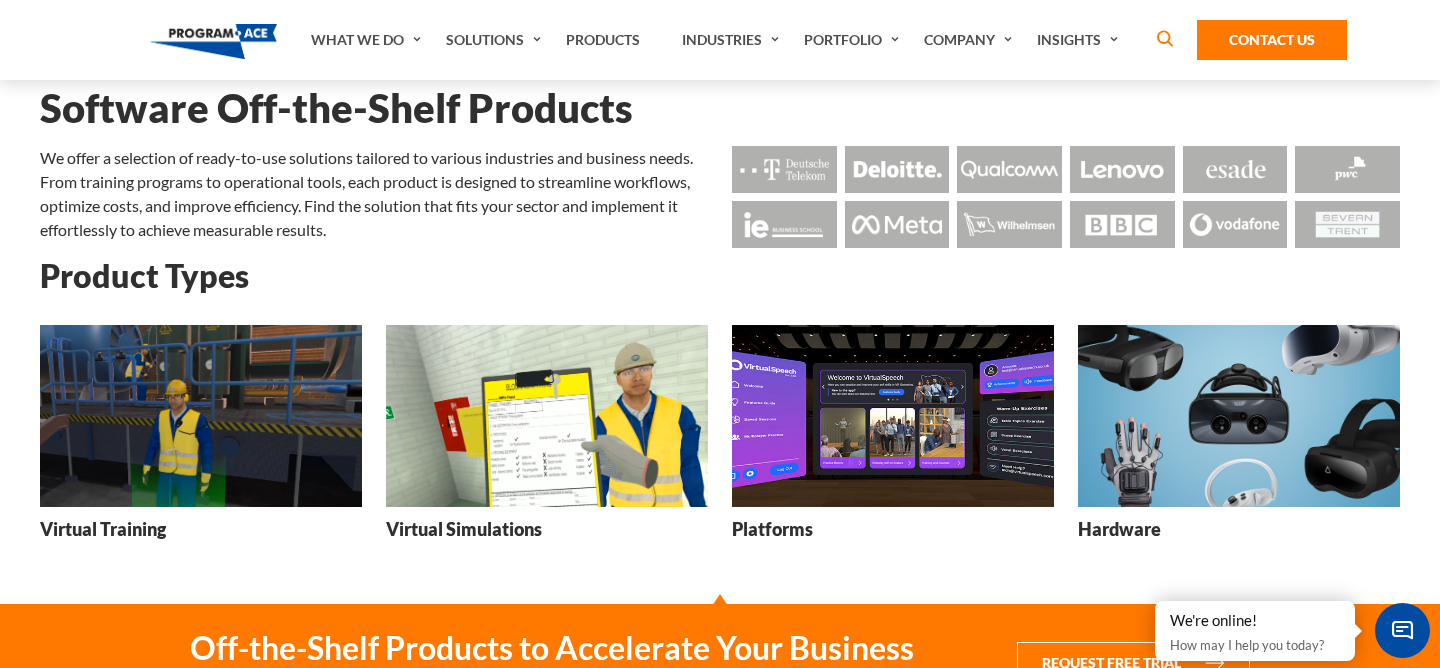scroll, scrollTop: 99, scrollLeft: 0, axis: vertical 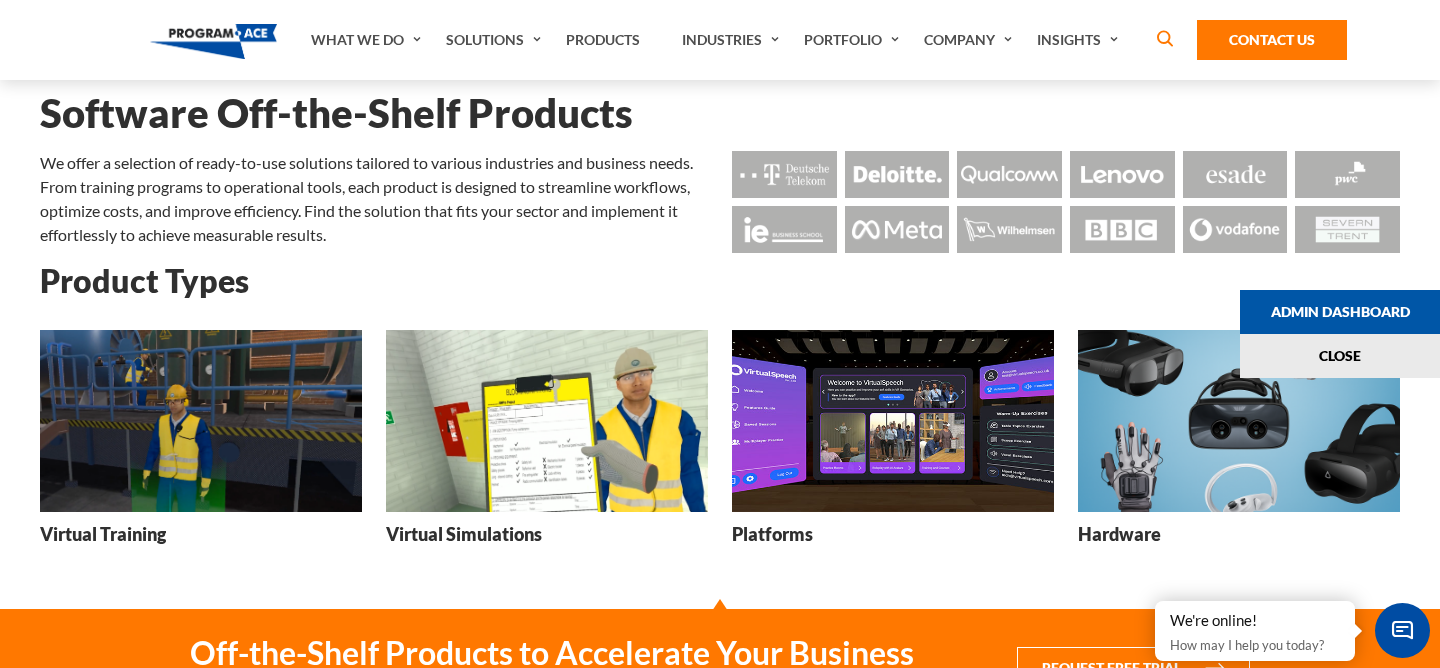 click on "Platforms" at bounding box center [893, 445] 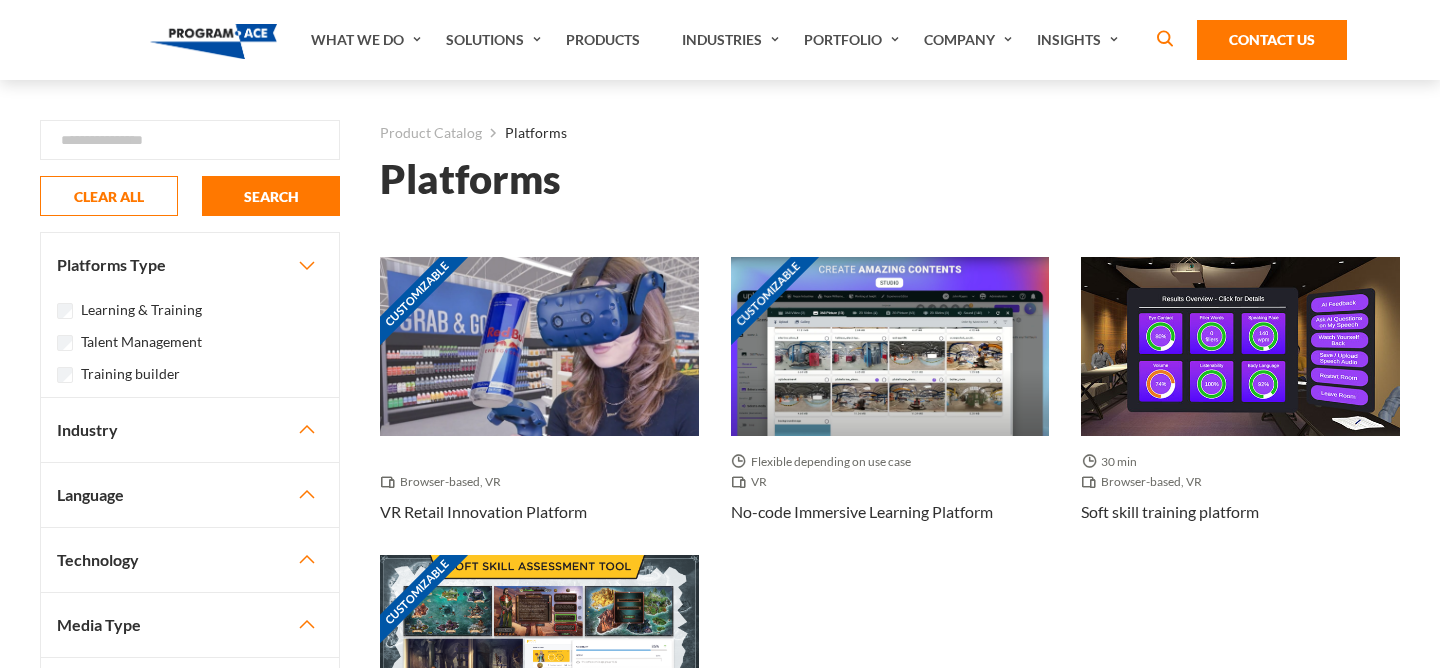 scroll, scrollTop: 0, scrollLeft: 0, axis: both 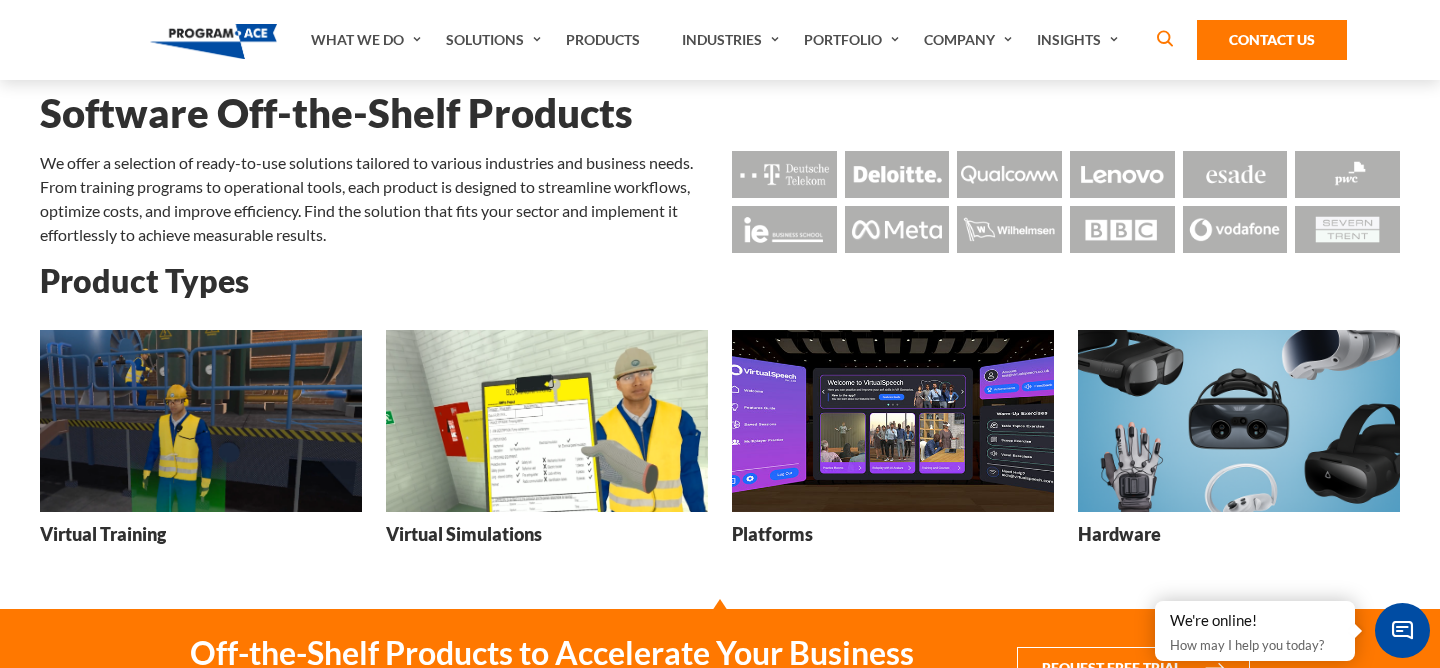 click at bounding box center (1239, 420) 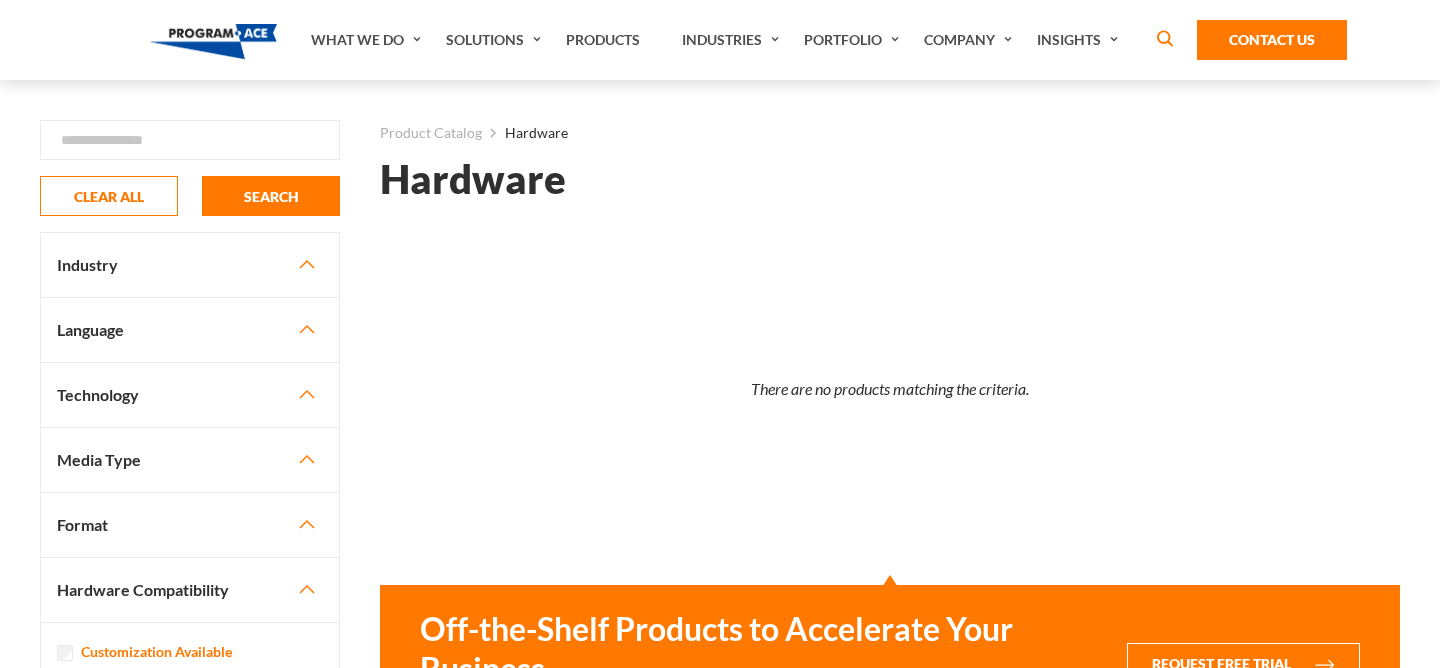 scroll, scrollTop: 0, scrollLeft: 0, axis: both 